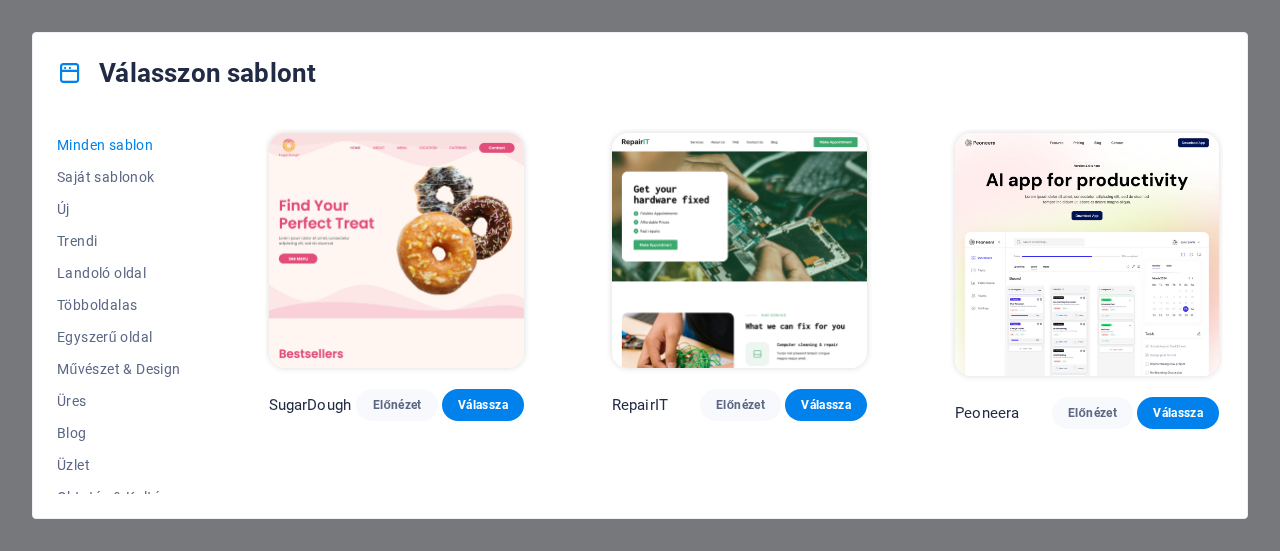 scroll, scrollTop: 0, scrollLeft: 0, axis: both 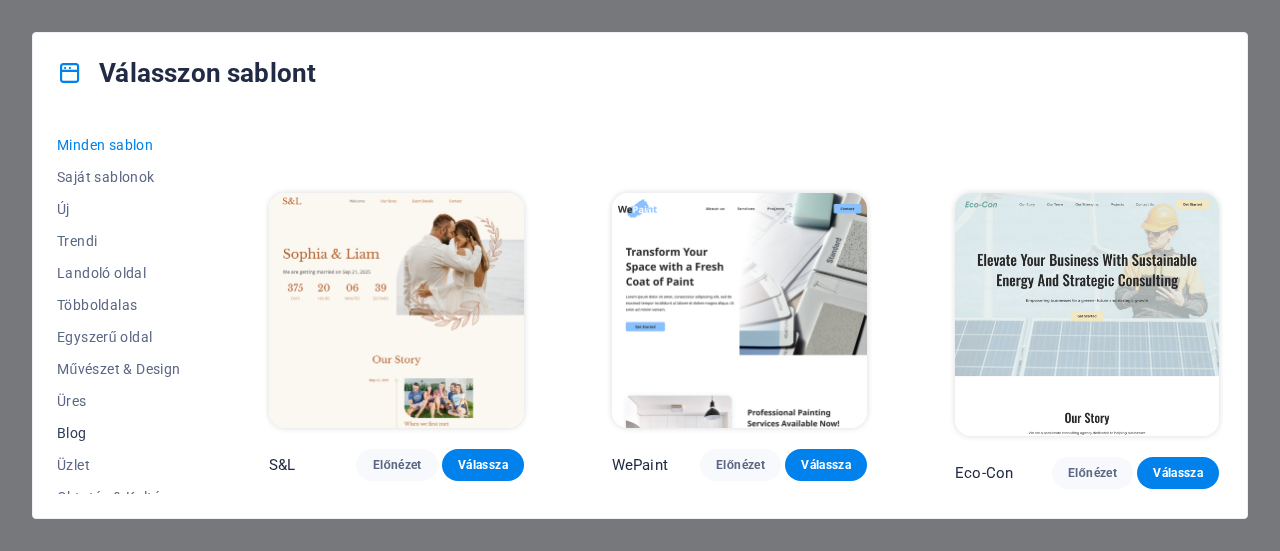 click on "Blog" at bounding box center [119, 433] 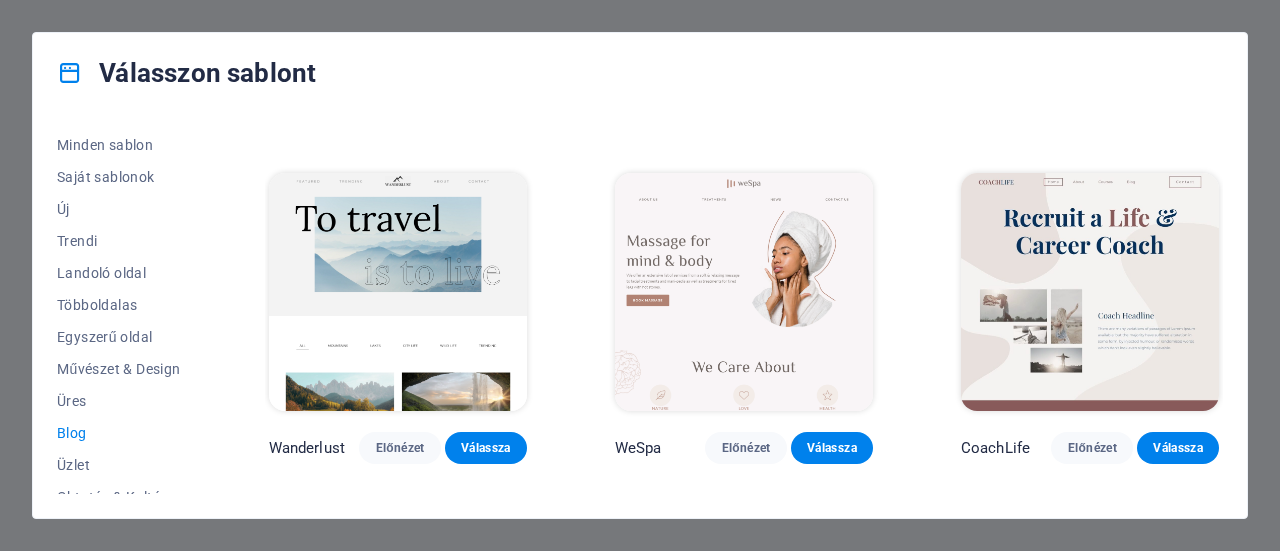 scroll, scrollTop: 1000, scrollLeft: 0, axis: vertical 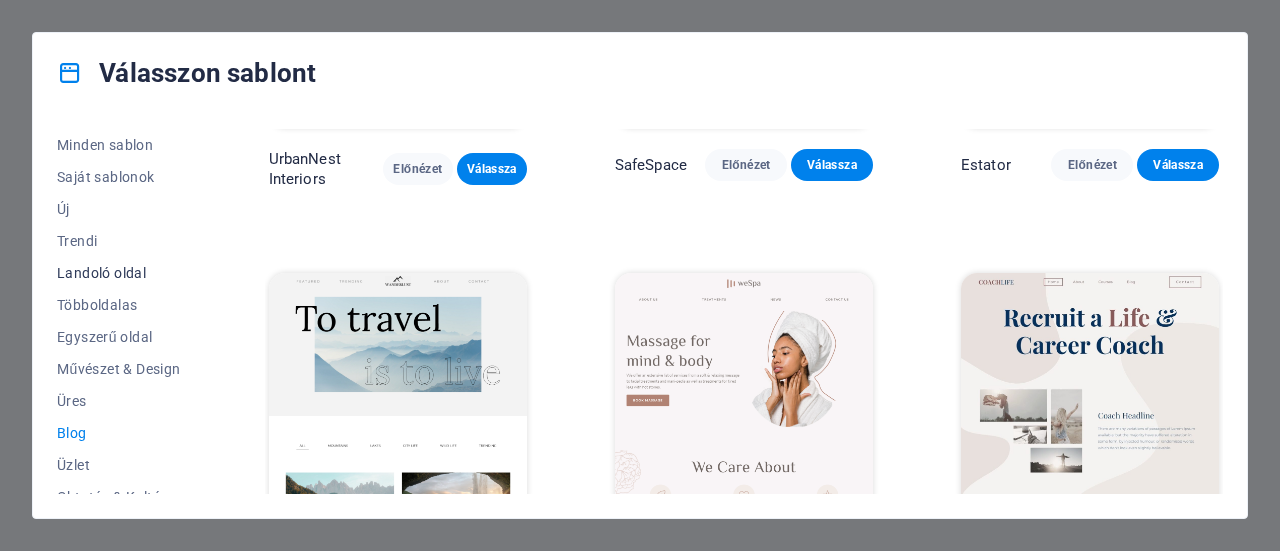 click on "Landoló oldal" at bounding box center [119, 273] 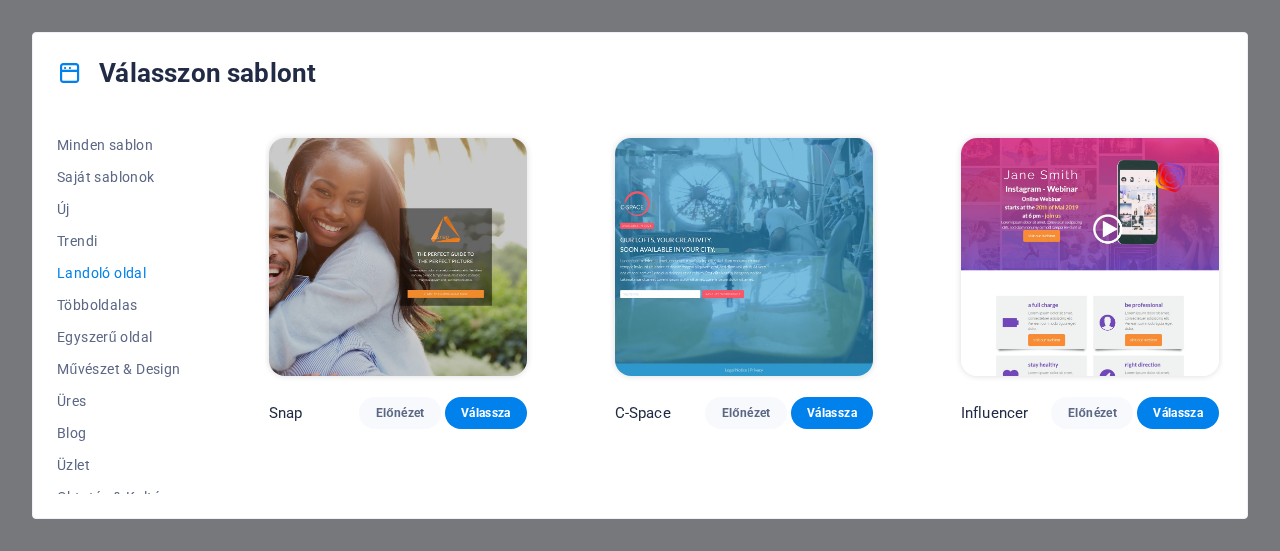 scroll, scrollTop: 1600, scrollLeft: 0, axis: vertical 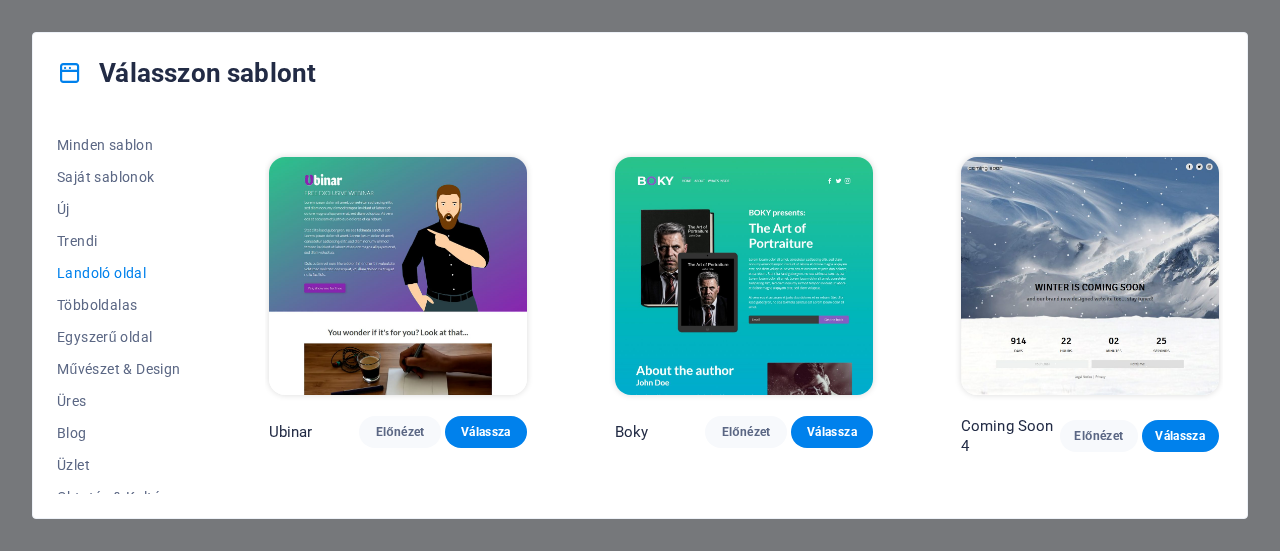 click on "Válasszon sablont Minden sablon Saját sablonok Új Trendi Landoló oldal Többoldalas Egyszerű oldal Művészet & Design Üres Blog Üzlet Oktatás & Kultúra Esemény Gasztronómia Egészség IT & Média Jog & Pénzügy Non-profit Teljesítmény Portfólió Szolgáltatások Sport & Szépség Kereskedelem Utazás Drótváz Klank Előnézet Válassza Culture Előnézet Válassza Phonic Előnézet Válassza Code Előnézet Válassza Beatbox Előnézet Válassza Malka Előnézet Válassza Videoo Előnézet Válassza Advanced Előnézet Válassza Pets Előnézet Válassza Athletics Előnézet Válassza Driven Előnézet Válassza Note Előnézet Válassza Snap Előnézet Válassza C-Space Előnézet Válassza Influencer Előnézet Válassza Creator Előnézet Válassza Nest Előnézet Válassza Schooler Előnézet Válassza Sales Kit Előnézet Válassza LeadER Előnézet Válassza Catch Előnézet Válassza Ubinar Előnézet Válassza Boky Előnézet Válassza Coming Soon 4 Előnézet Válassza Coming Soon 3" at bounding box center (640, 275) 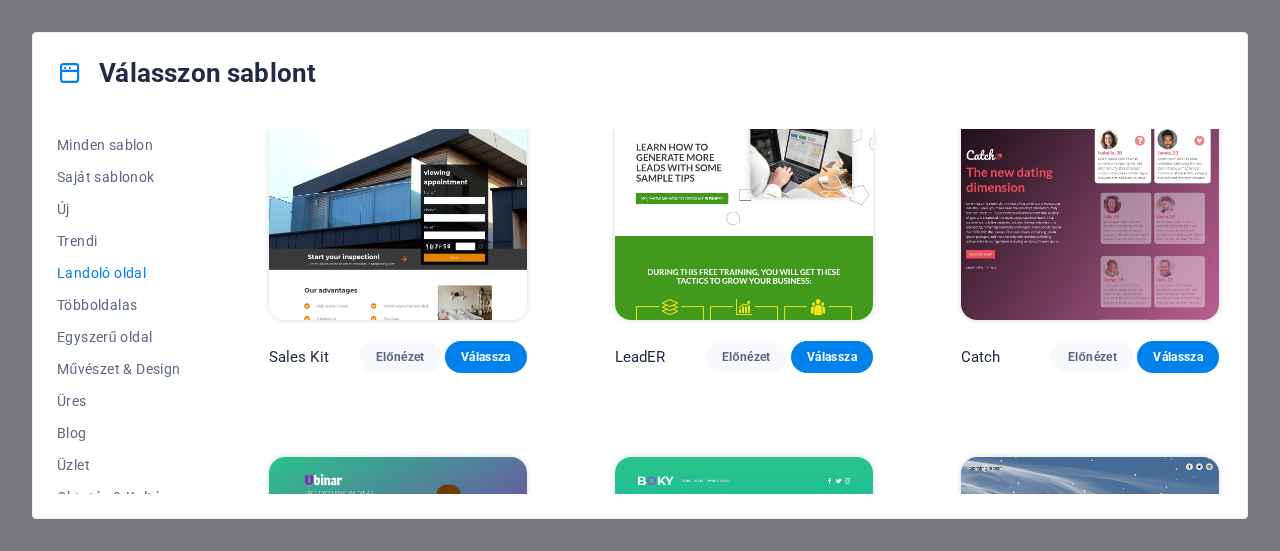 click on "Válasszon sablont Minden sablon Saját sablonok Új Trendi Landoló oldal Többoldalas Egyszerű oldal Művészet & Design Üres Blog Üzlet Oktatás & Kultúra Esemény Gasztronómia Egészség IT & Média Jog & Pénzügy Non-profit Teljesítmény Portfólió Szolgáltatások Sport & Szépség Kereskedelem Utazás Drótváz Klank Előnézet Válassza Culture Előnézet Válassza Phonic Előnézet Válassza Code Előnézet Válassza Beatbox Előnézet Válassza Malka Előnézet Válassza Videoo Előnézet Válassza Advanced Előnézet Válassza Pets Előnézet Válassza Athletics Előnézet Válassza Driven Előnézet Válassza Note Előnézet Válassza Snap Előnézet Válassza C-Space Előnézet Válassza Influencer Előnézet Válassza Creator Előnézet Válassza Nest Előnézet Válassza Schooler Előnézet Válassza Sales Kit Előnézet Válassza LeadER Előnézet Válassza Catch Előnézet Válassza Ubinar Előnézet Válassza Boky Előnézet Válassza Coming Soon 4 Előnézet Válassza Coming Soon 3" at bounding box center (640, 275) 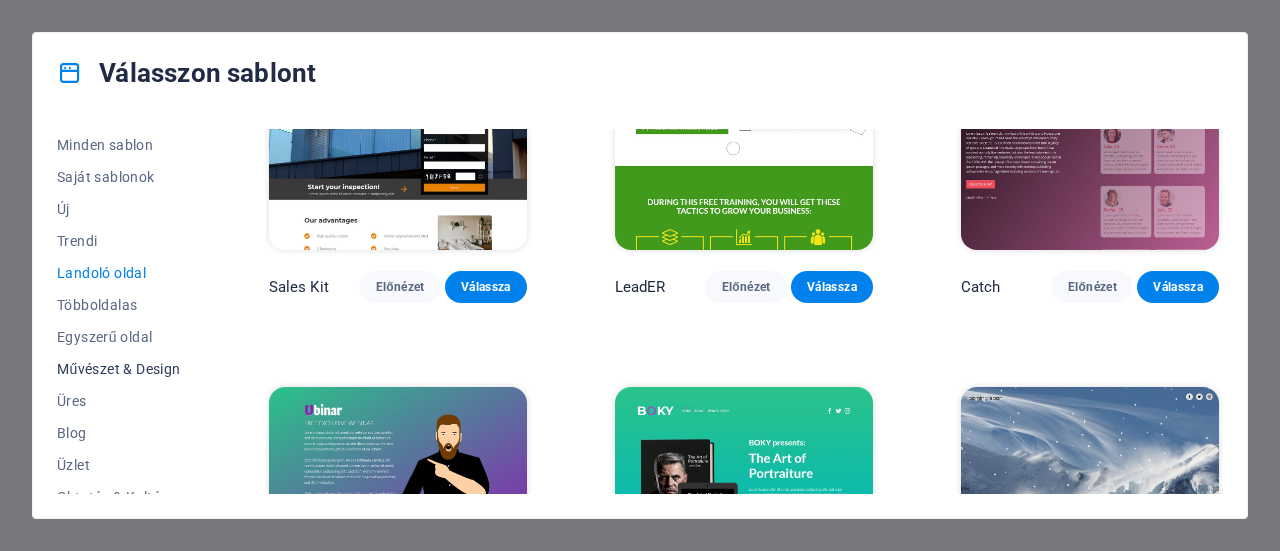 scroll, scrollTop: 2400, scrollLeft: 0, axis: vertical 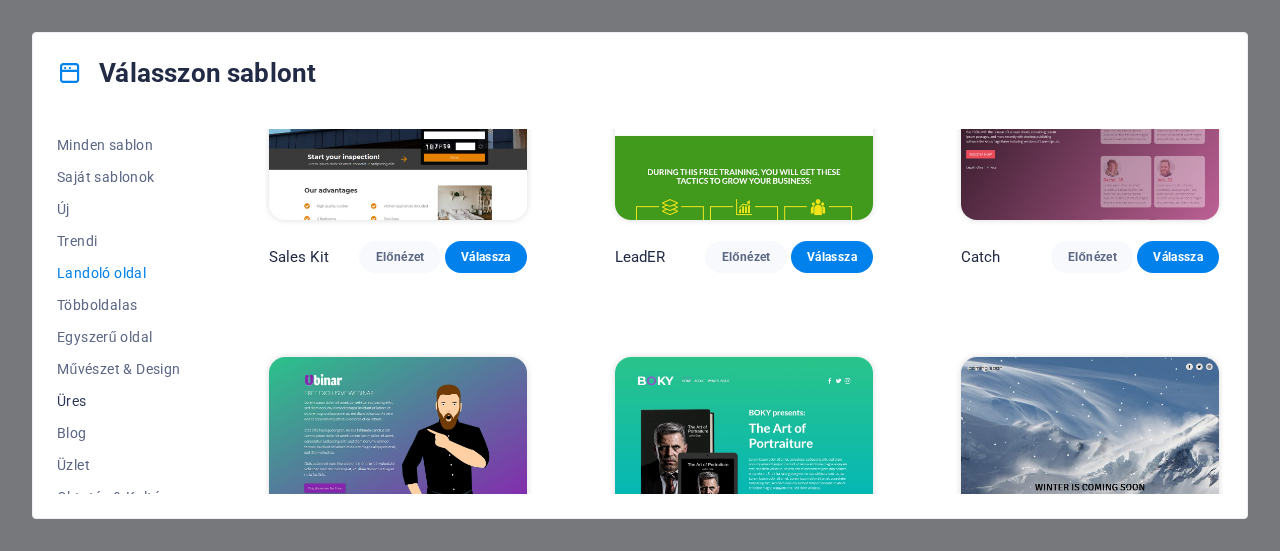 click on "Üres" at bounding box center [119, 401] 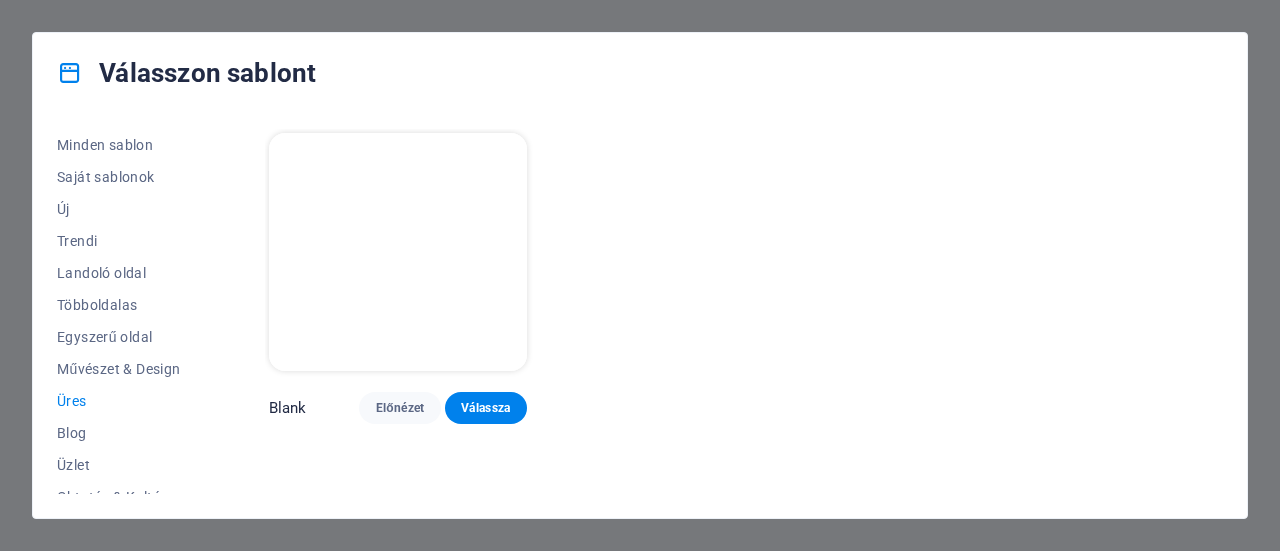scroll, scrollTop: 0, scrollLeft: 0, axis: both 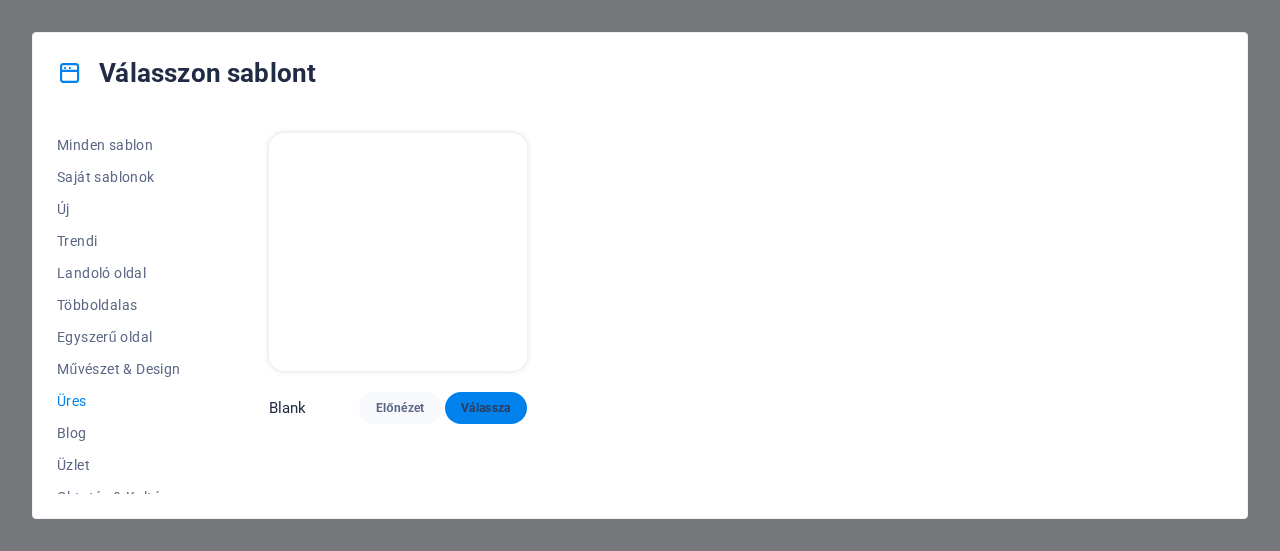 click on "Válassza" at bounding box center (486, 408) 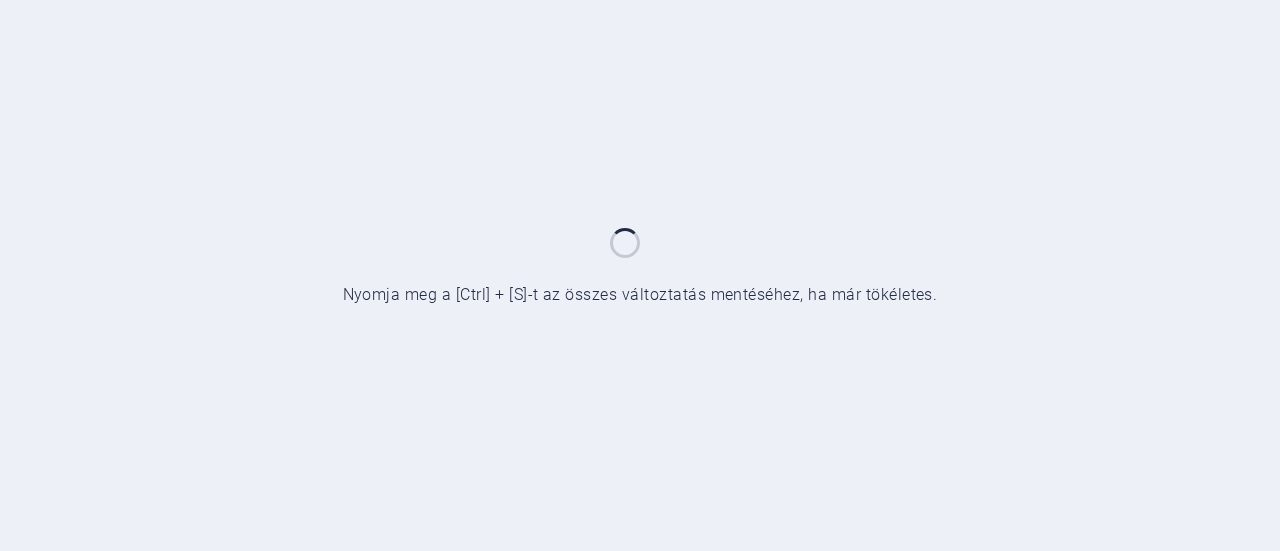 scroll, scrollTop: 0, scrollLeft: 0, axis: both 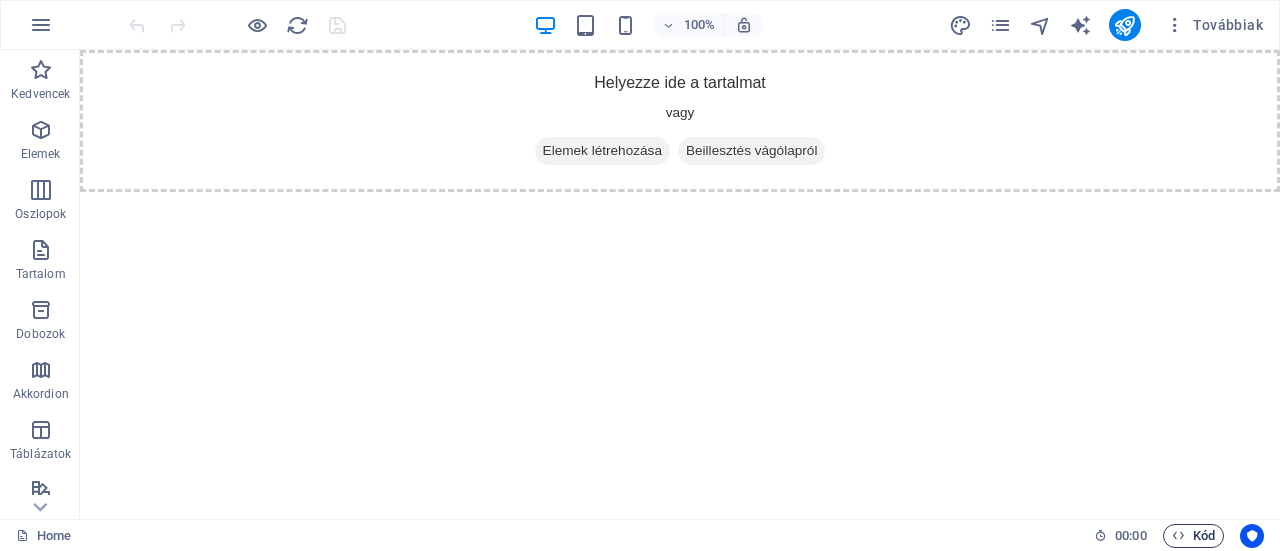 click on "Kód" at bounding box center (1193, 536) 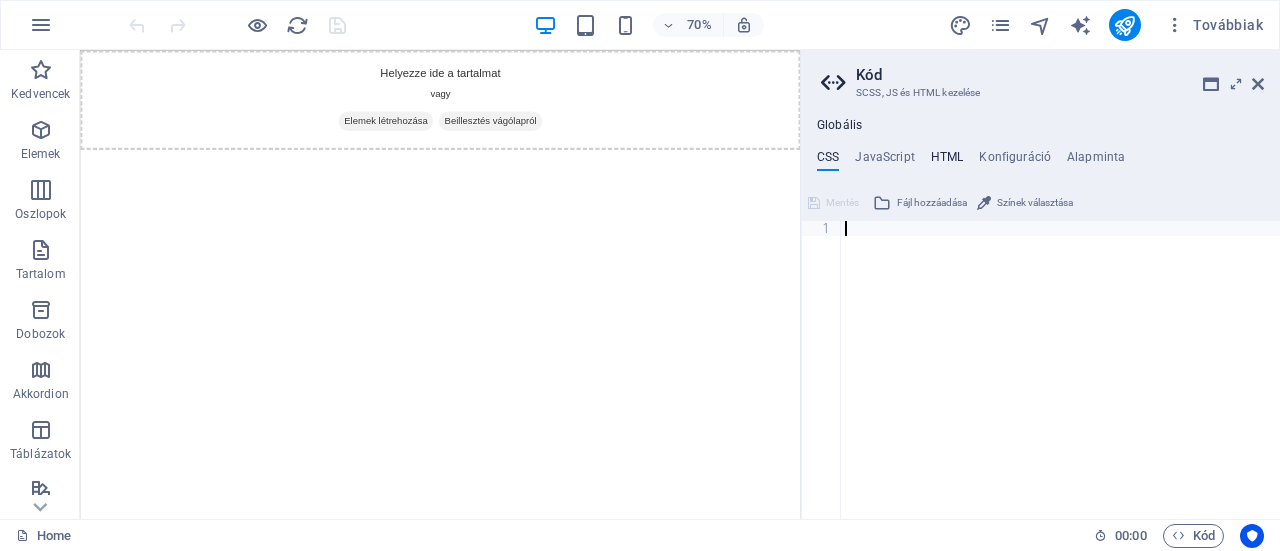 click on "HTML" at bounding box center [947, 161] 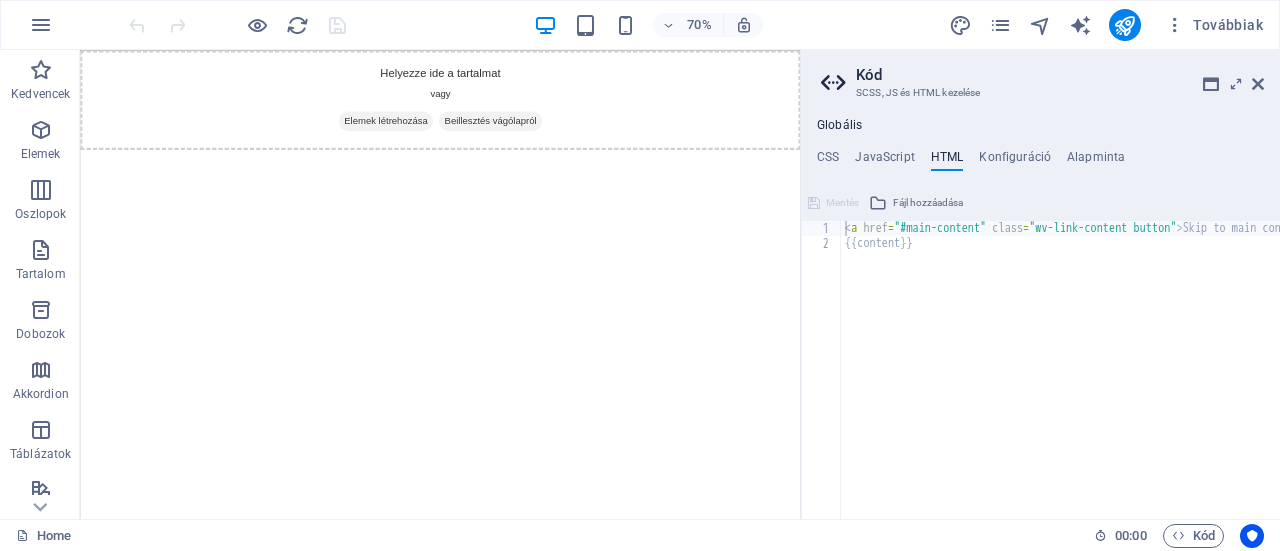 click on "Skip to main content
Helyezze ide a tartalmat vagy  Elemek létrehozása  Beillesztés vágólapról" at bounding box center (594, 121) 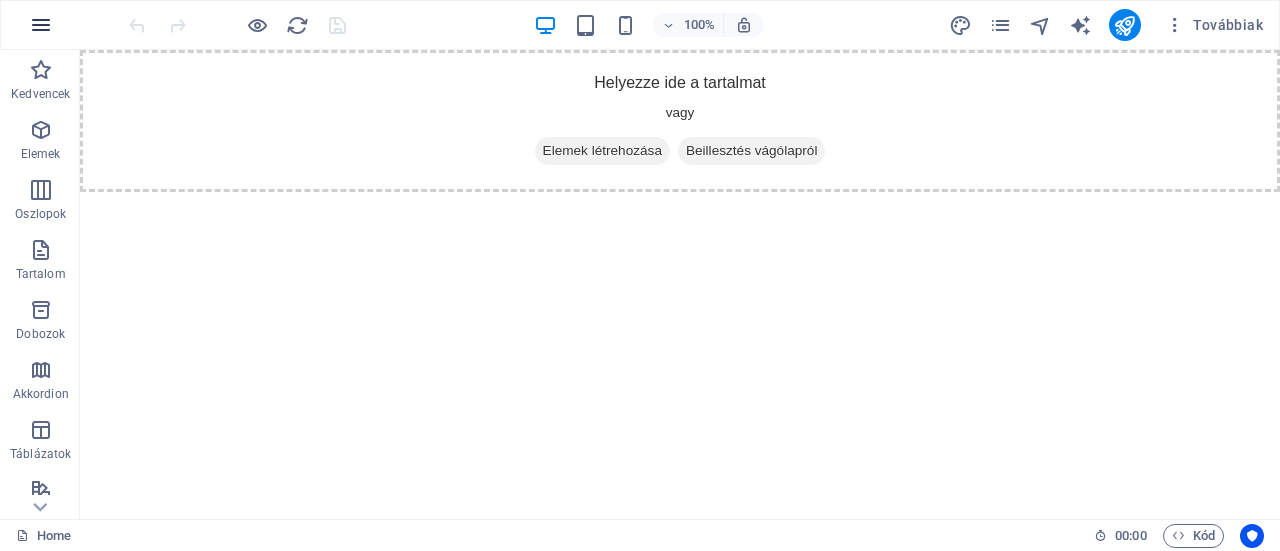 click at bounding box center (41, 25) 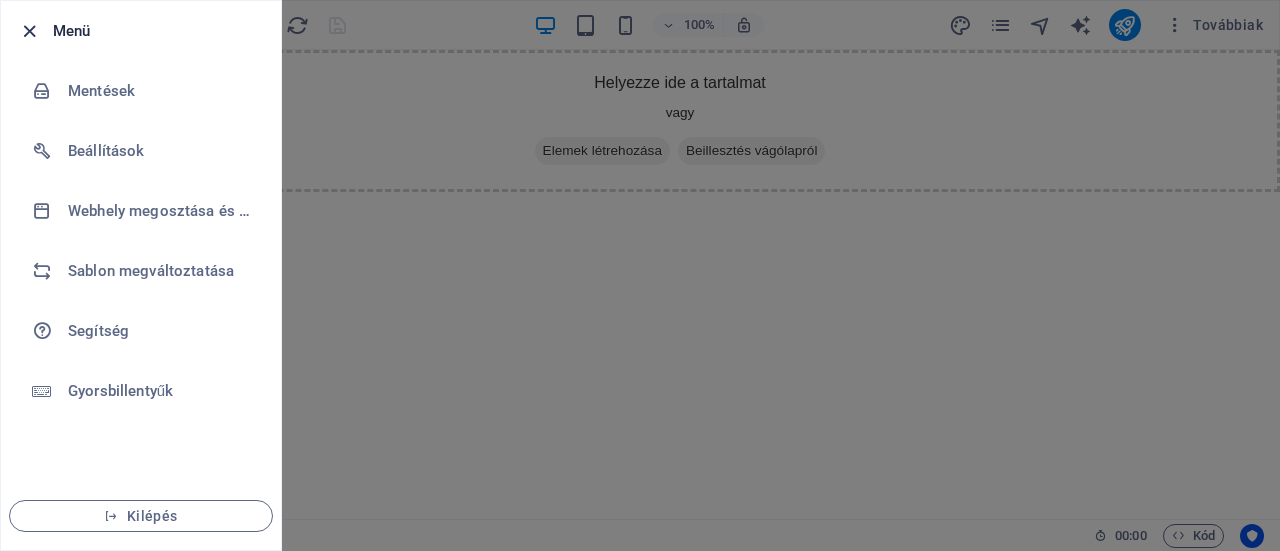 click at bounding box center (29, 31) 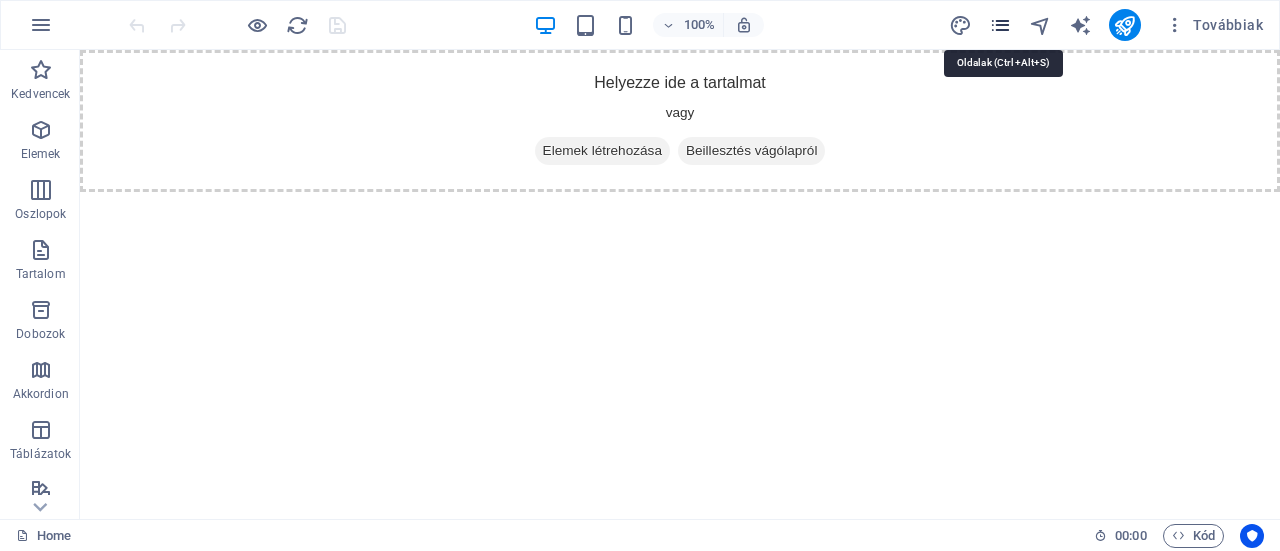 click at bounding box center [1000, 25] 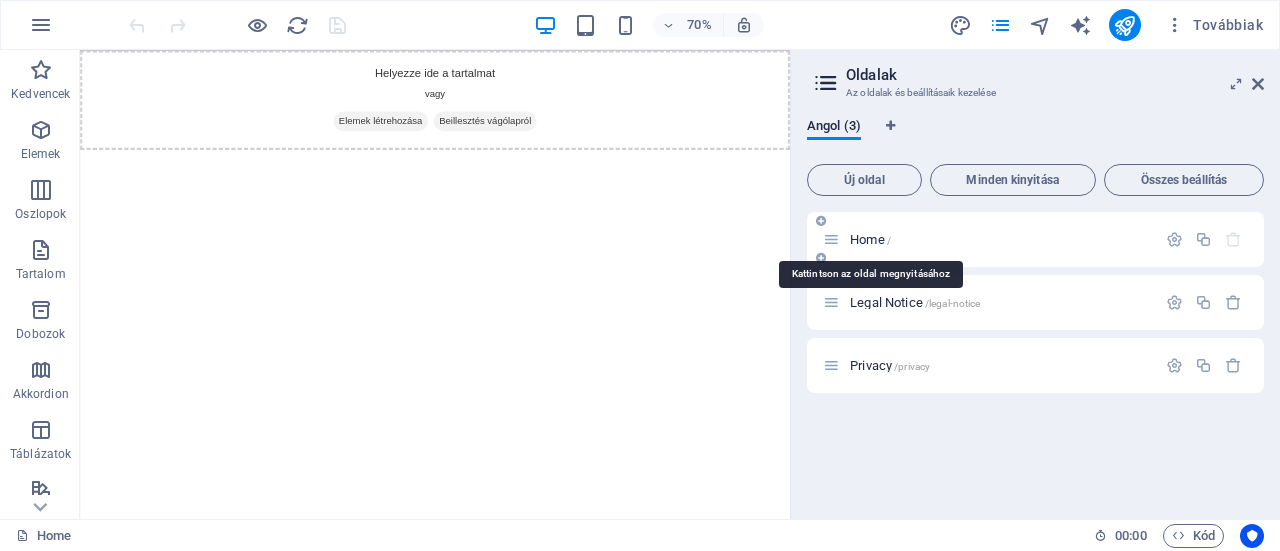 click on "Home /" at bounding box center [870, 239] 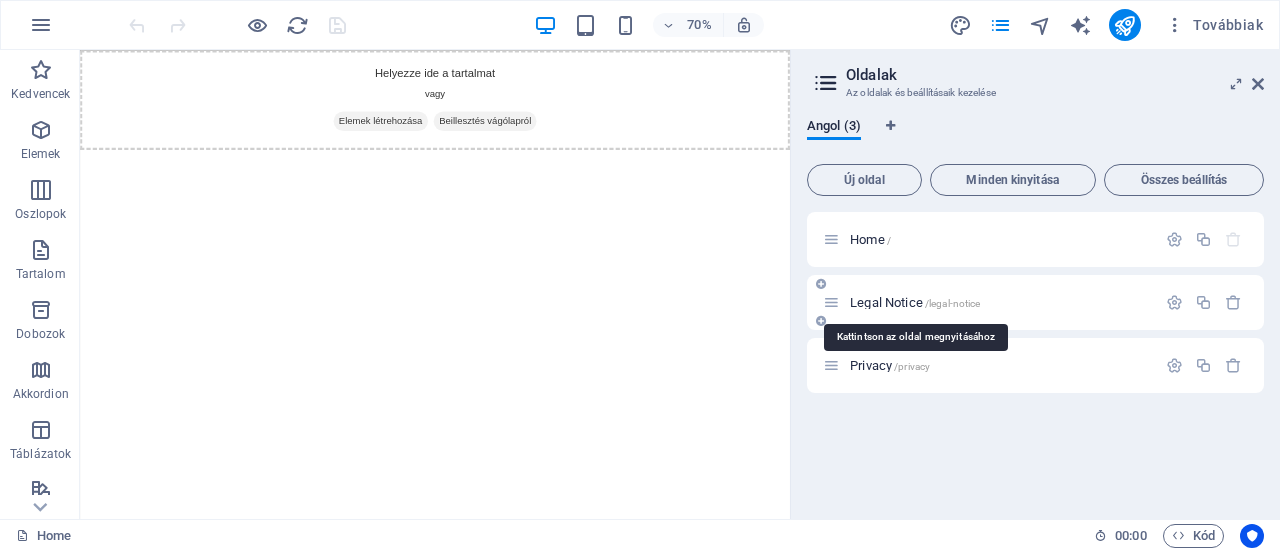 click on "Legal Notice /legal-notice" at bounding box center (915, 302) 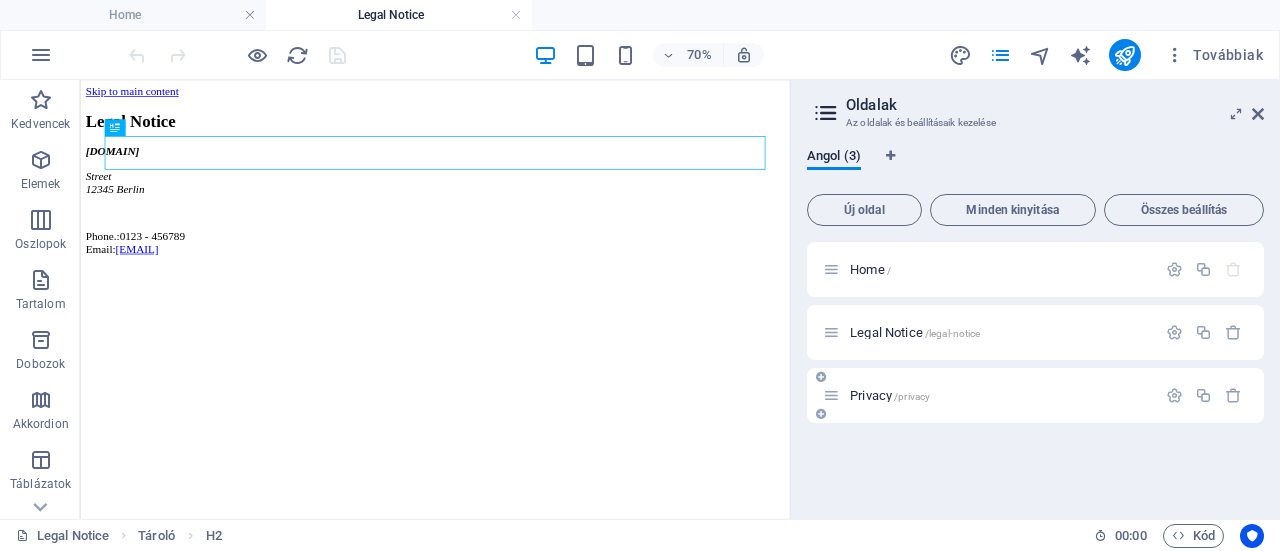 scroll, scrollTop: 0, scrollLeft: 0, axis: both 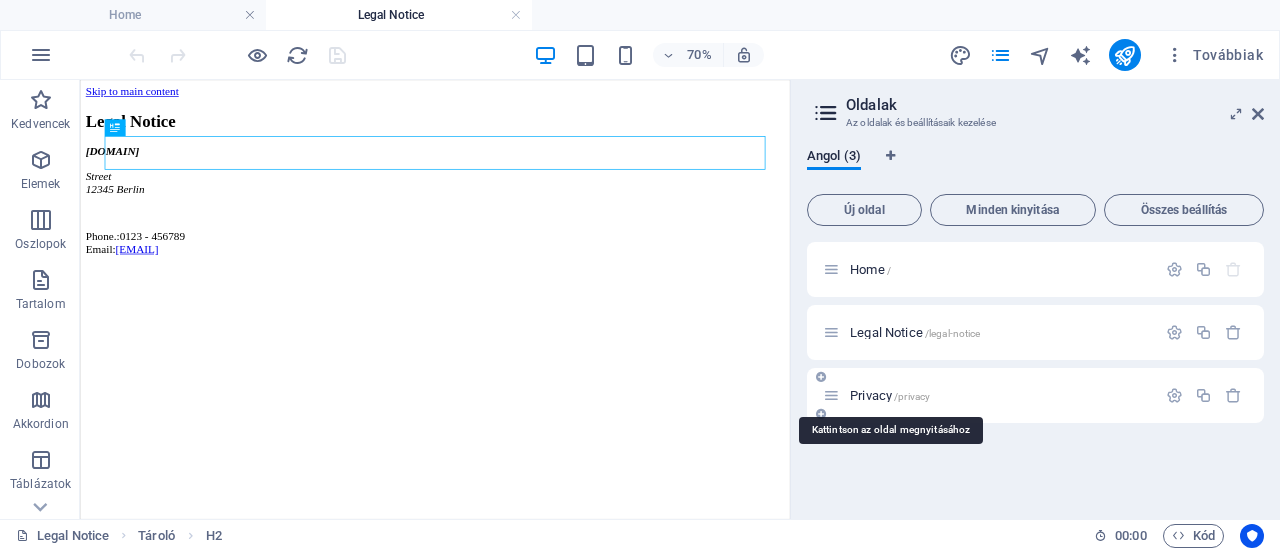 click on "Privacy /privacy" at bounding box center [890, 395] 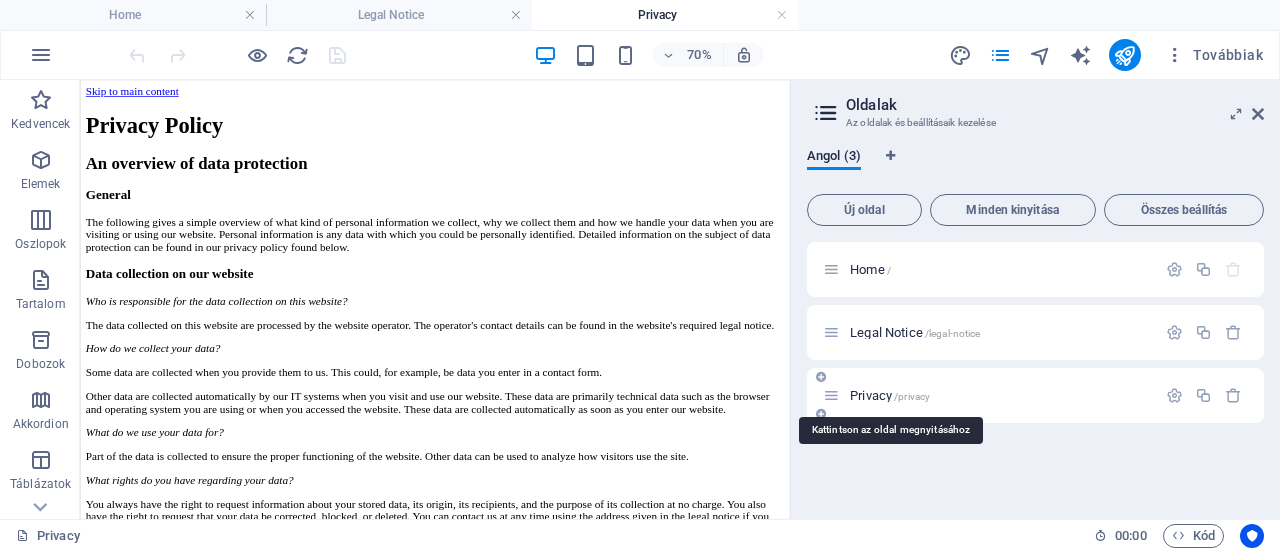 scroll, scrollTop: 0, scrollLeft: 0, axis: both 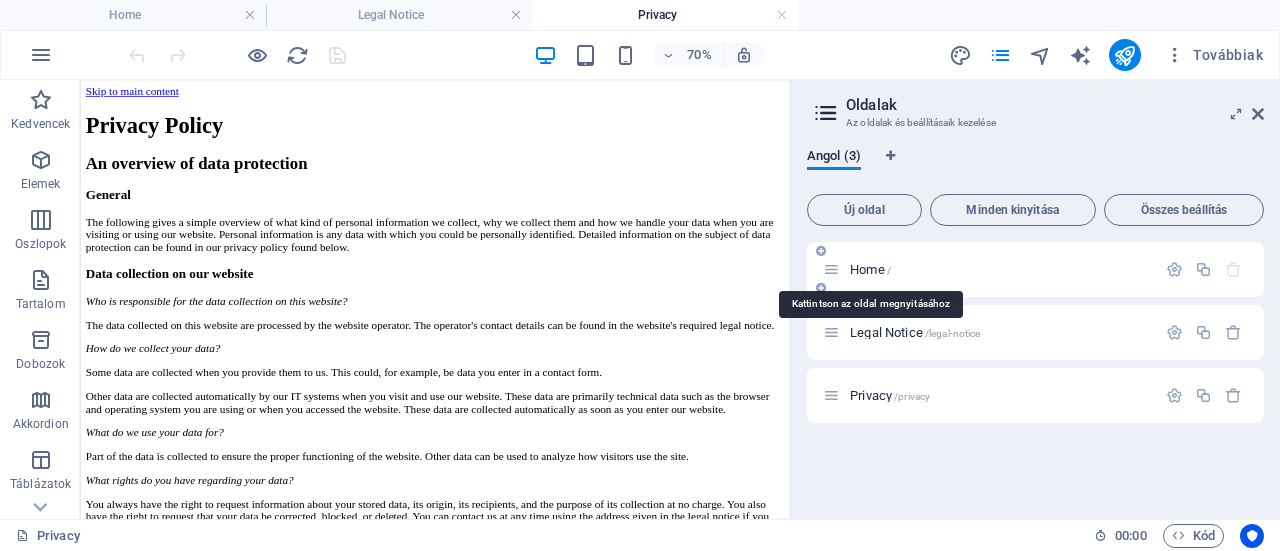 click on "Home /" at bounding box center [870, 269] 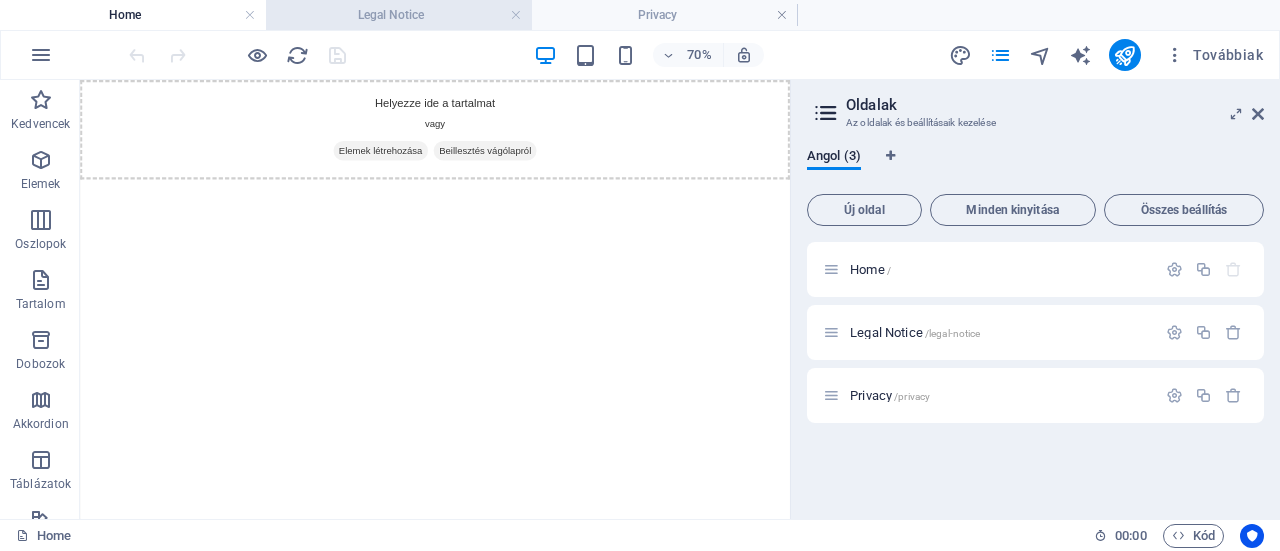 click on "Legal Notice" at bounding box center (399, 15) 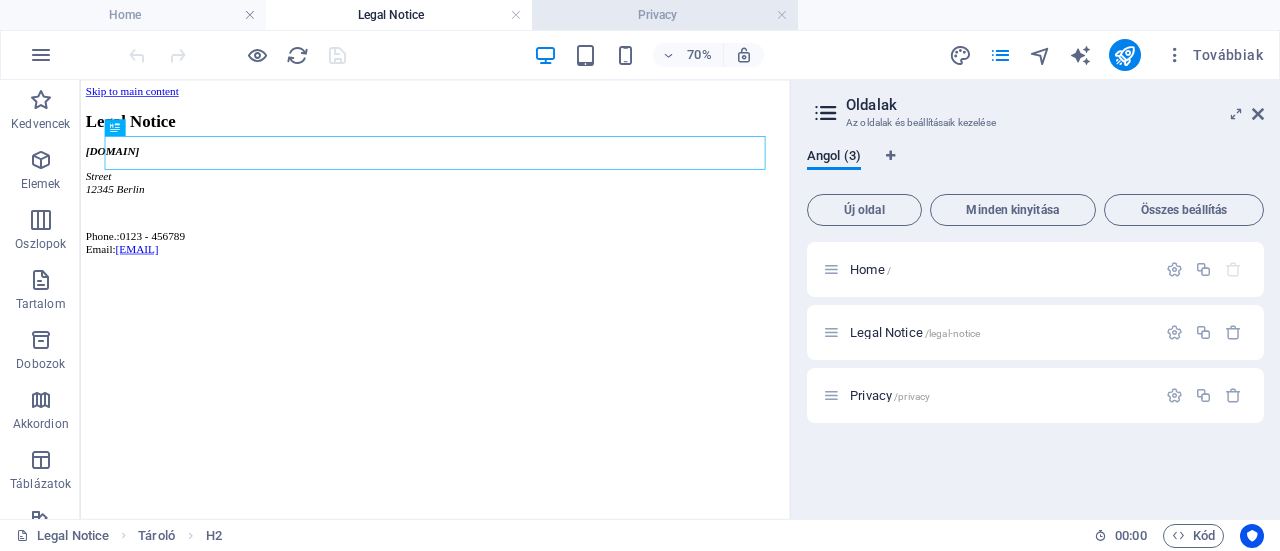 click on "Privacy" at bounding box center (665, 15) 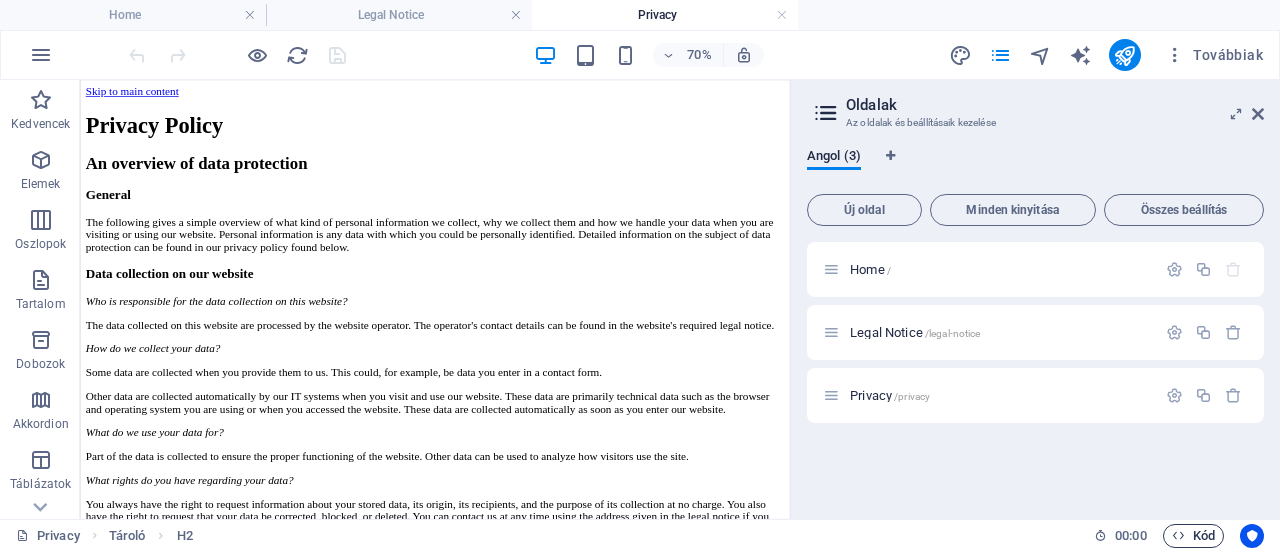 click on "Kód" at bounding box center [1193, 536] 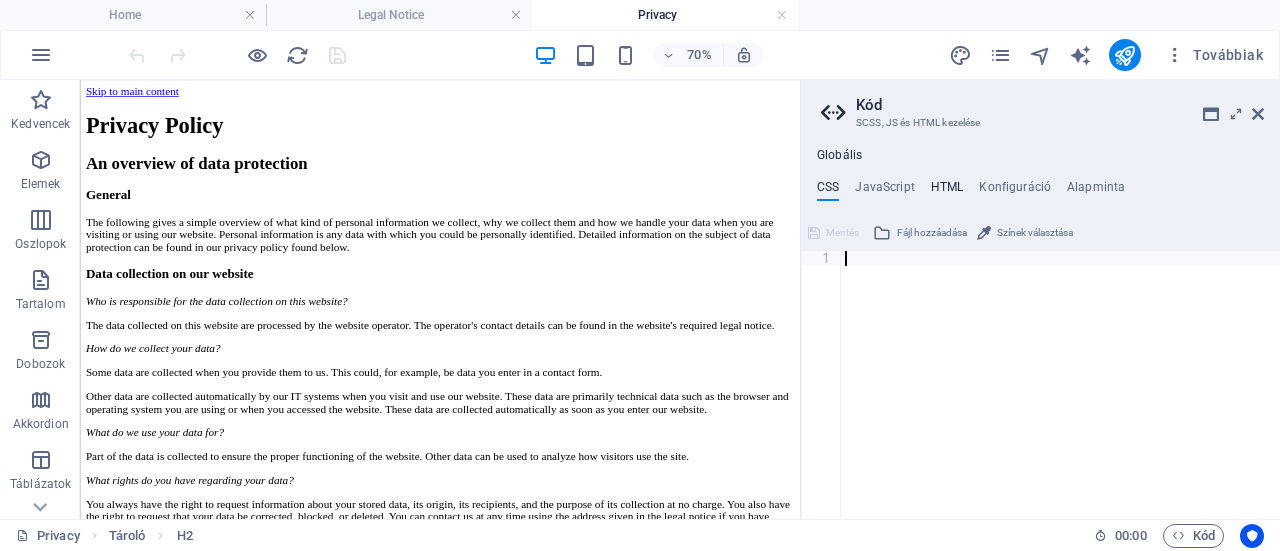 click on "HTML" at bounding box center [947, 191] 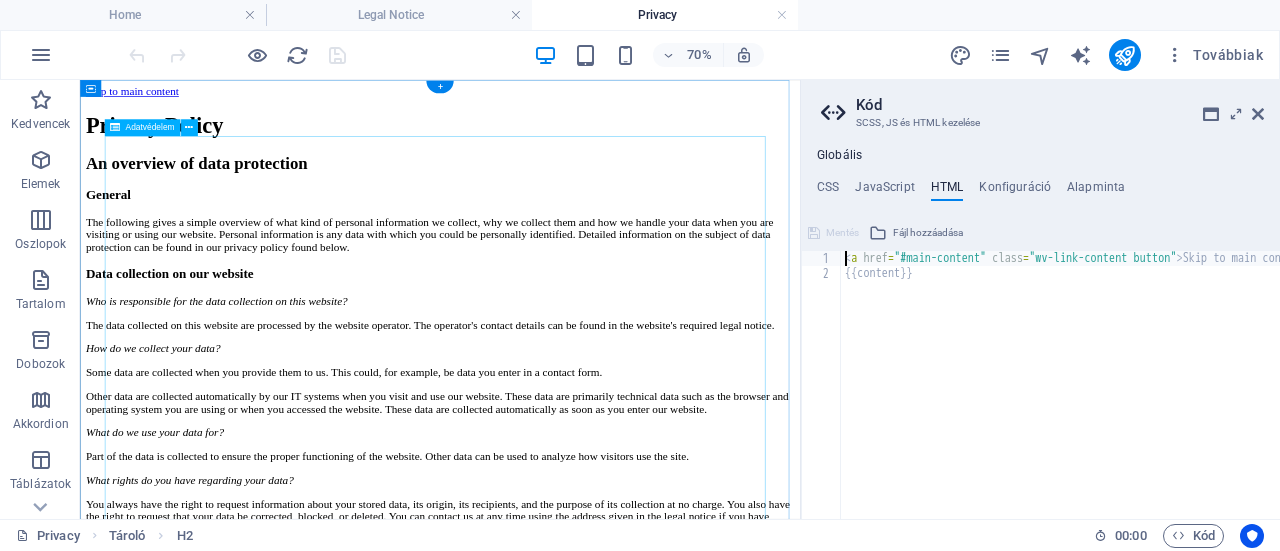 click on "Privacy Policy
An overview of data protection
General
The following gives a simple overview of what kind of personal information we collect, why we collect them and how we handle your data when you are visiting or using our website. Personal information is any data with which you could be personally identified. Detailed information on the subject of data protection can be found in our privacy policy found below.
Data collection on our website
Who is responsible for the data collection on this website?
The data collected on this website are processed by the website operator. The operator's contact details can be found in the website's required legal notice.
How do we collect your data?
Some data are collected when you provide them to us. This could, for example, be data you enter in a contact form.
What do we use your data for?
Part of the data is collected to ensure the proper functioning of the website. Other data can be used to analyze how visitors use the site." at bounding box center (594, 1927) 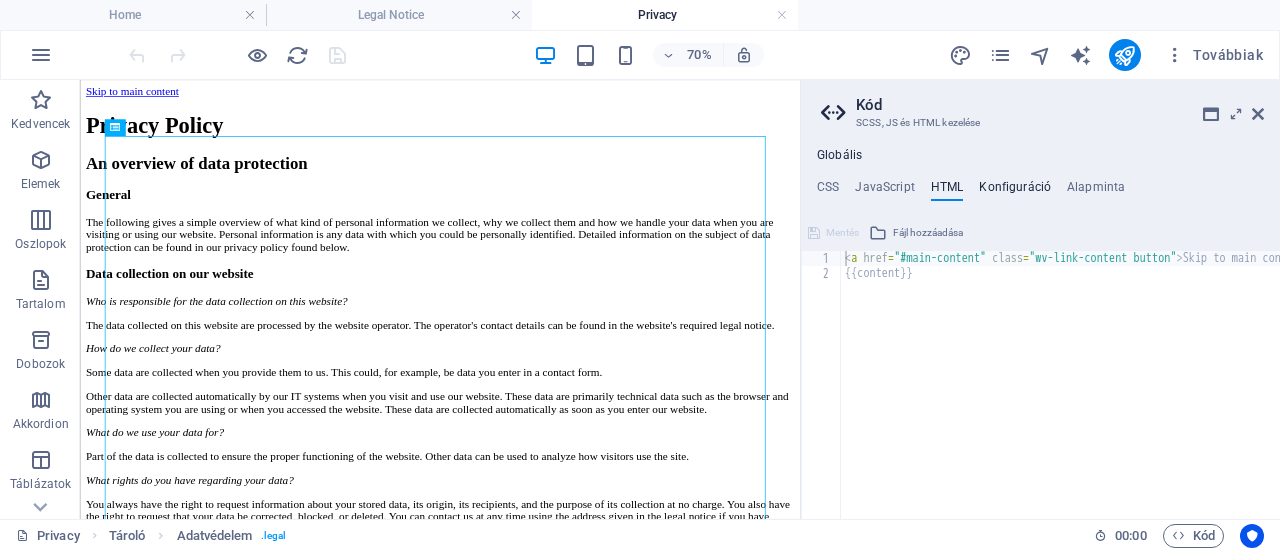 click on "Konfiguráció" at bounding box center [1015, 191] 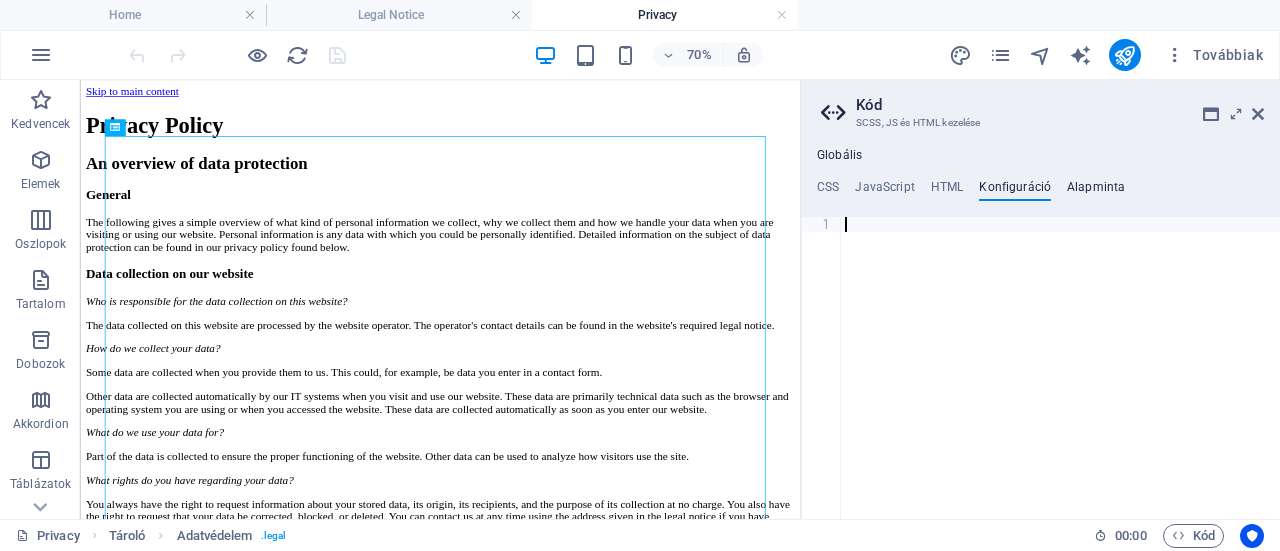 click on "Alapminta" at bounding box center [1096, 191] 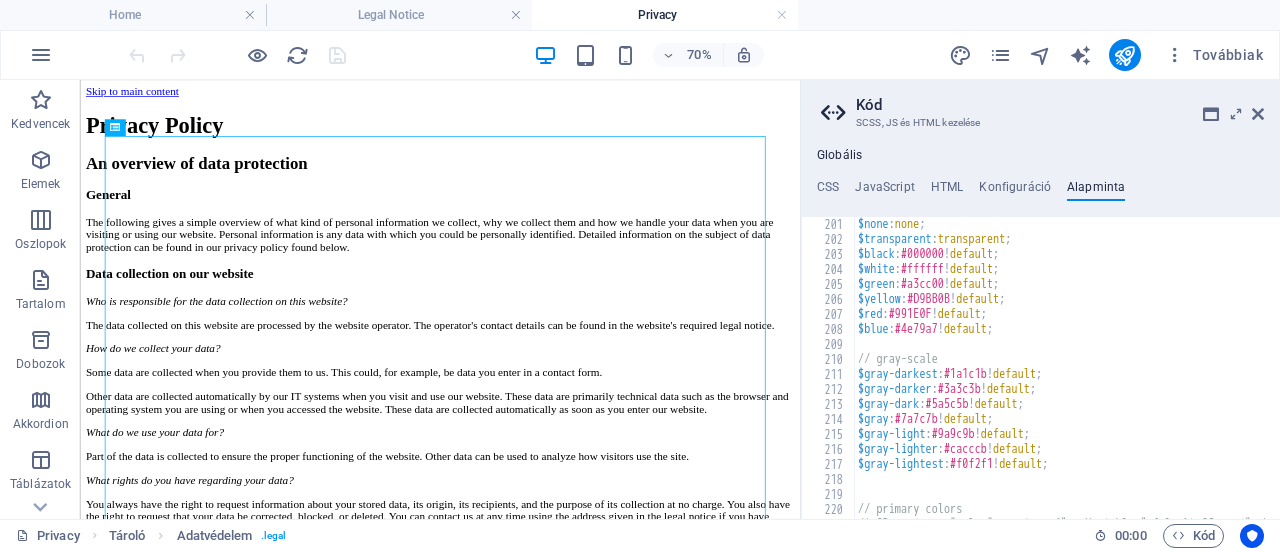 scroll, scrollTop: 1588, scrollLeft: 0, axis: vertical 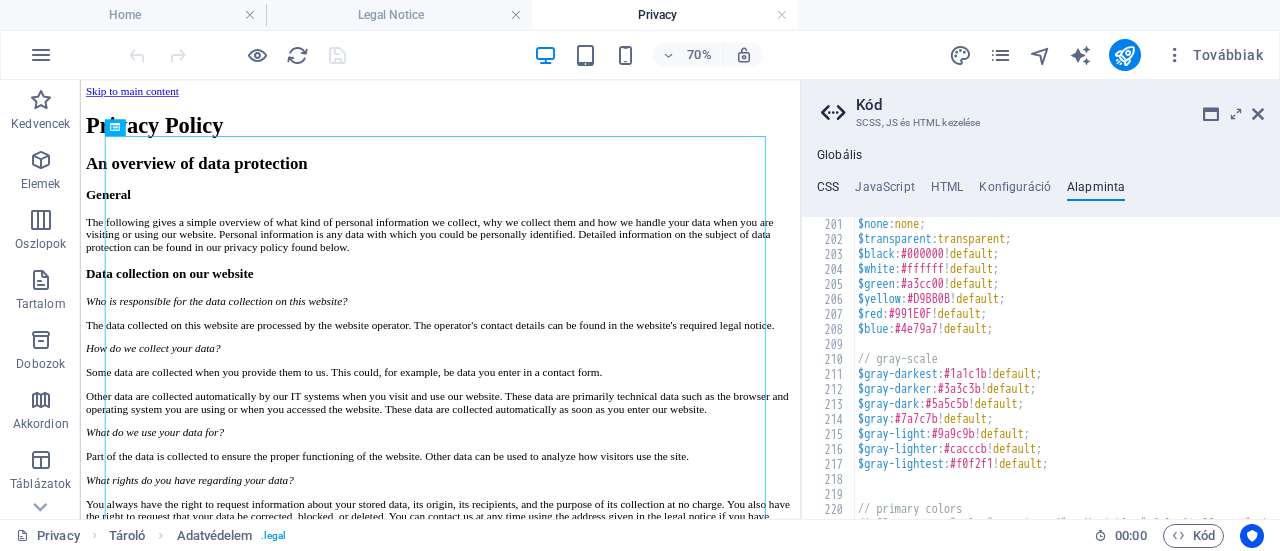 click on "CSS" at bounding box center [828, 191] 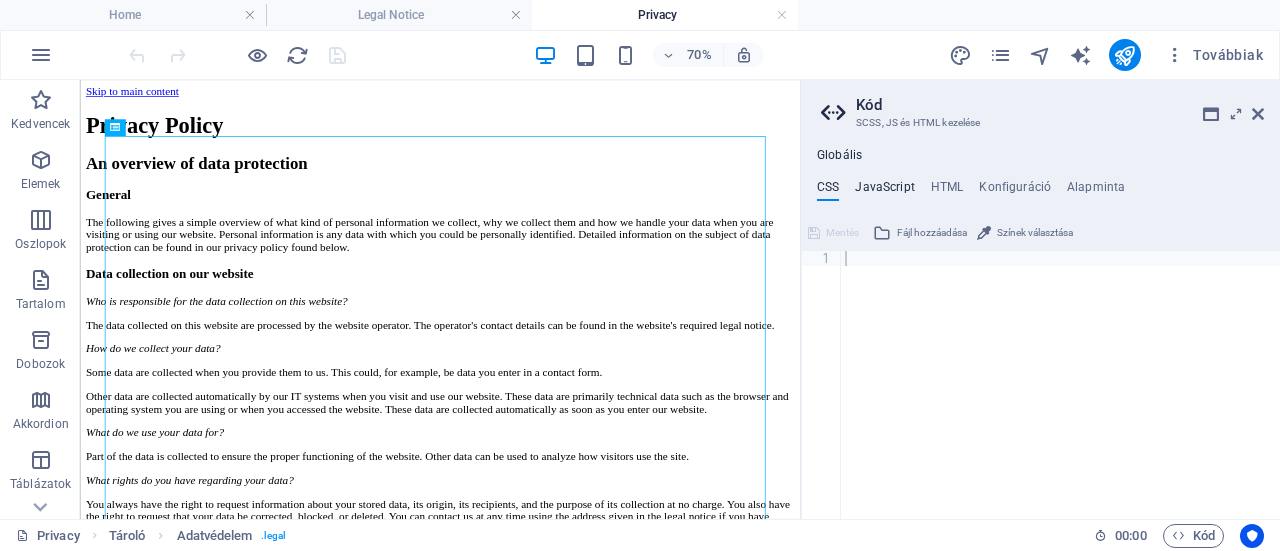 click on "JavaScript" at bounding box center (884, 191) 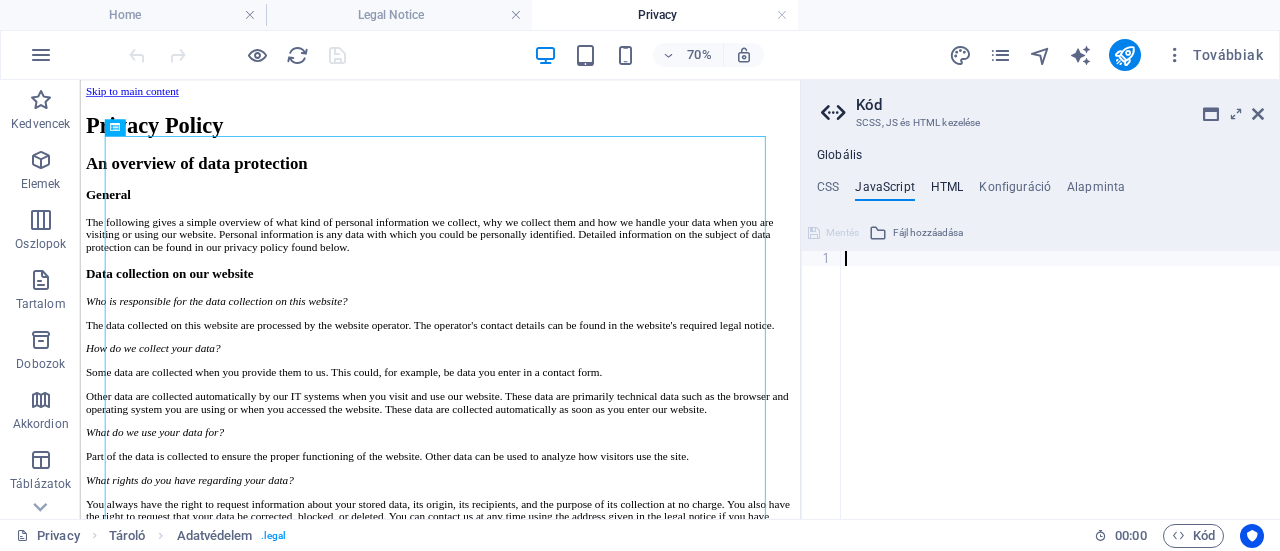 click on "HTML" at bounding box center (947, 191) 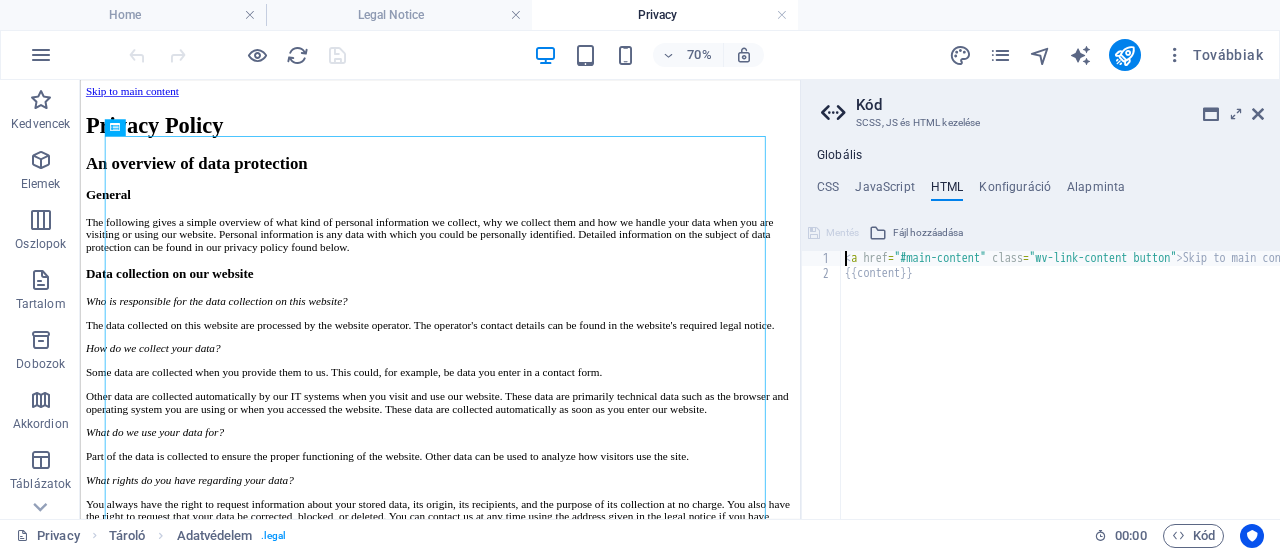 click on "Globális" at bounding box center (839, 156) 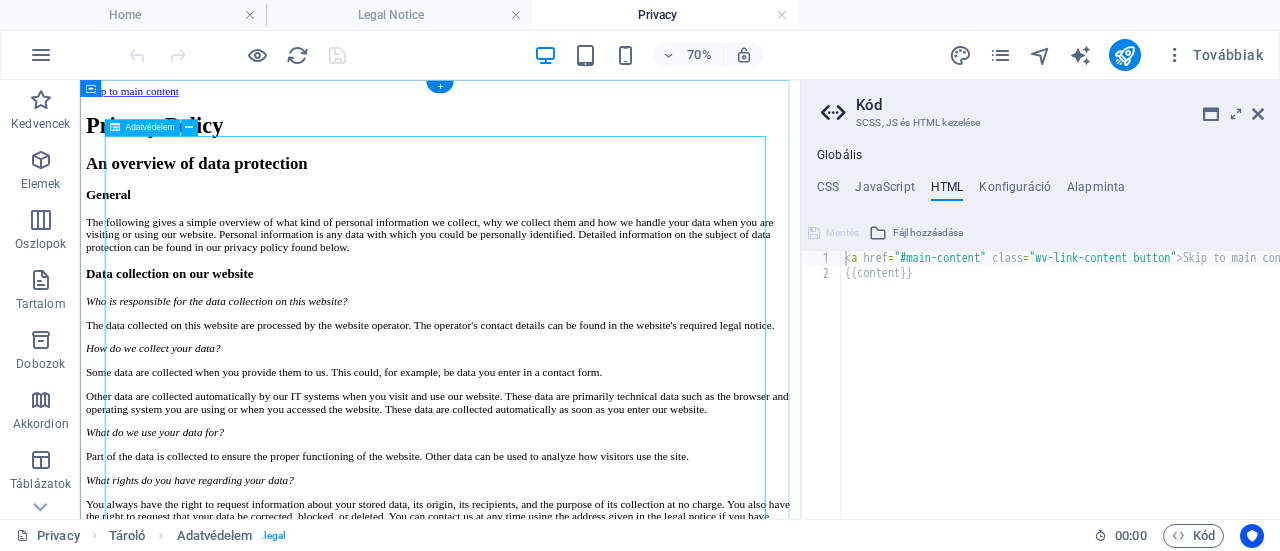 click on "Privacy Policy
An overview of data protection
General
The following gives a simple overview of what kind of personal information we collect, why we collect them and how we handle your data when you are visiting or using our website. Personal information is any data with which you could be personally identified. Detailed information on the subject of data protection can be found in our privacy policy found below.
Data collection on our website
Who is responsible for the data collection on this website?
The data collected on this website are processed by the website operator. The operator's contact details can be found in the website's required legal notice.
How do we collect your data?
Some data are collected when you provide them to us. This could, for example, be data you enter in a contact form.
What do we use your data for?
Part of the data is collected to ensure the proper functioning of the website. Other data can be used to analyze how visitors use the site." at bounding box center (594, 1927) 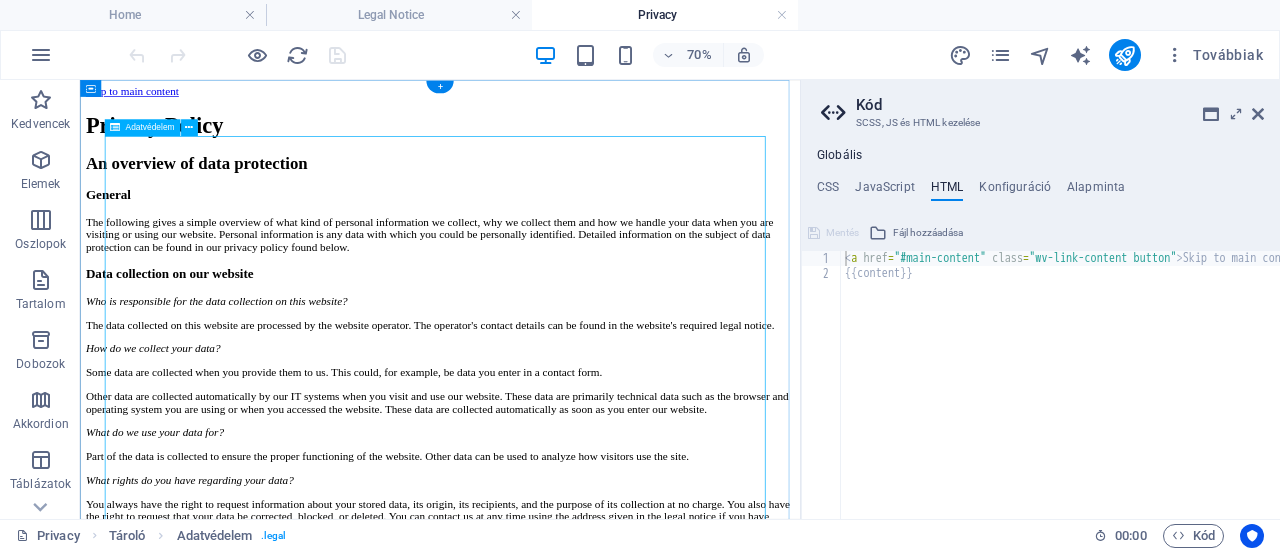 click on "Privacy Policy
An overview of data protection
General
The following gives a simple overview of what kind of personal information we collect, why we collect them and how we handle your data when you are visiting or using our website. Personal information is any data with which you could be personally identified. Detailed information on the subject of data protection can be found in our privacy policy found below.
Data collection on our website
Who is responsible for the data collection on this website?
The data collected on this website are processed by the website operator. The operator's contact details can be found in the website's required legal notice.
How do we collect your data?
Some data are collected when you provide them to us. This could, for example, be data you enter in a contact form.
What do we use your data for?
Part of the data is collected to ensure the proper functioning of the website. Other data can be used to analyze how visitors use the site." at bounding box center (594, 1927) 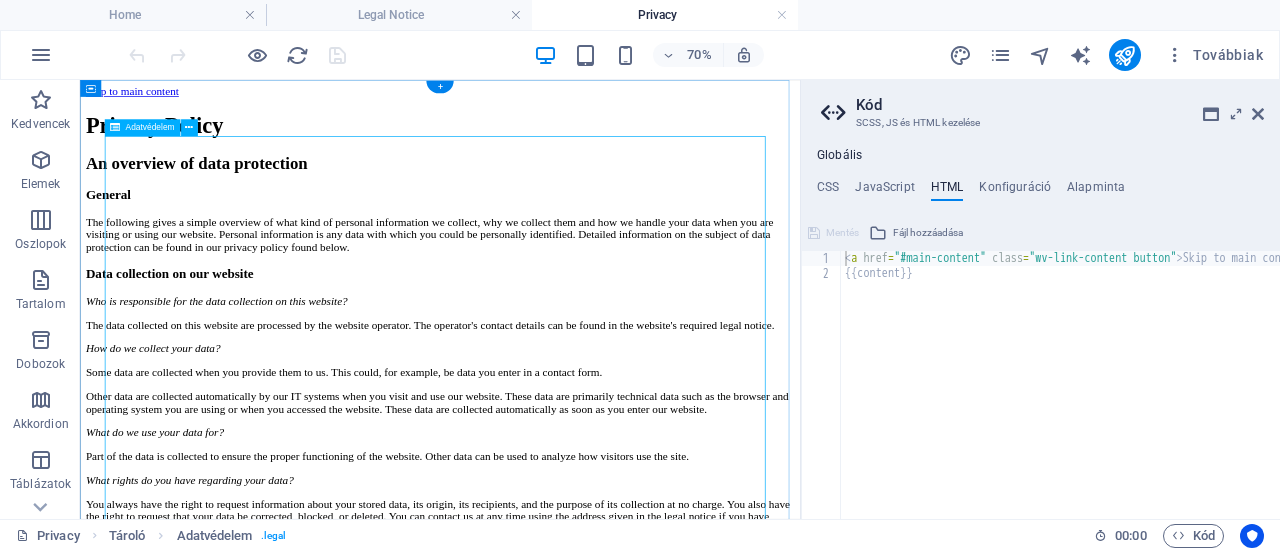 click on "Privacy Policy
An overview of data protection
General
The following gives a simple overview of what kind of personal information we collect, why we collect them and how we handle your data when you are visiting or using our website. Personal information is any data with which you could be personally identified. Detailed information on the subject of data protection can be found in our privacy policy found below.
Data collection on our website
Who is responsible for the data collection on this website?
The data collected on this website are processed by the website operator. The operator's contact details can be found in the website's required legal notice.
How do we collect your data?
Some data are collected when you provide them to us. This could, for example, be data you enter in a contact form.
What do we use your data for?
Part of the data is collected to ensure the proper functioning of the website. Other data can be used to analyze how visitors use the site." at bounding box center (594, 1927) 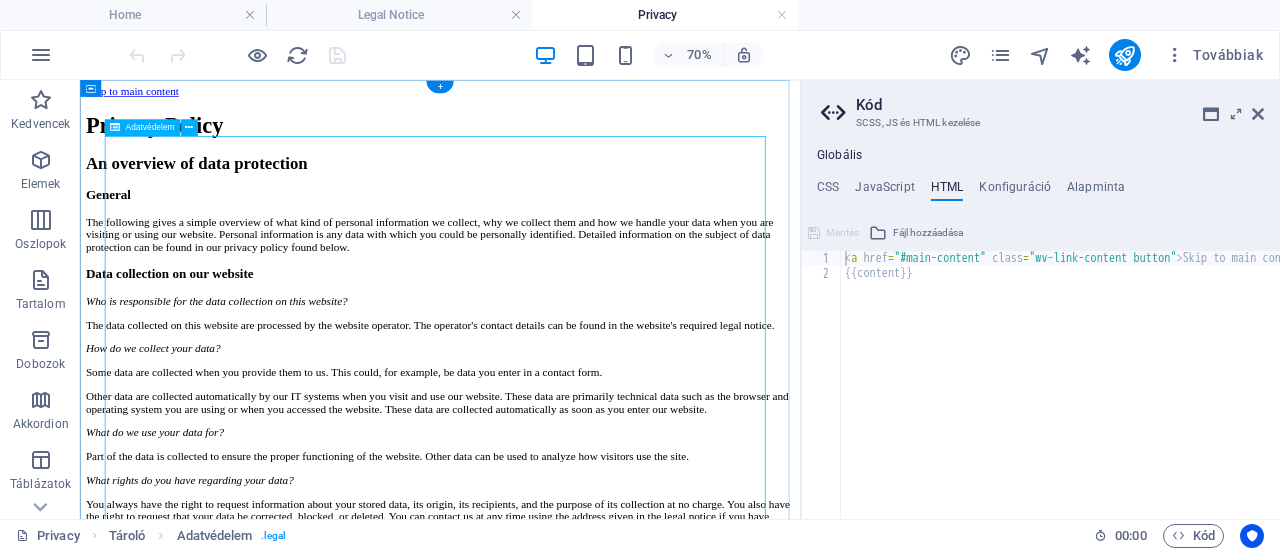 drag, startPoint x: 315, startPoint y: 387, endPoint x: 308, endPoint y: 366, distance: 22.135944 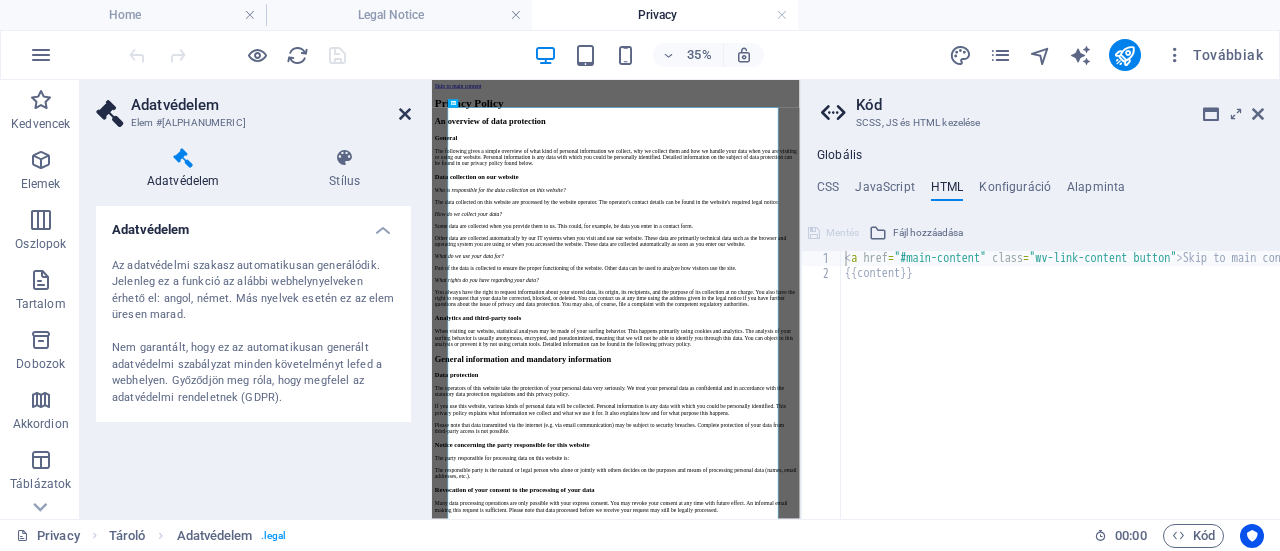click at bounding box center [405, 114] 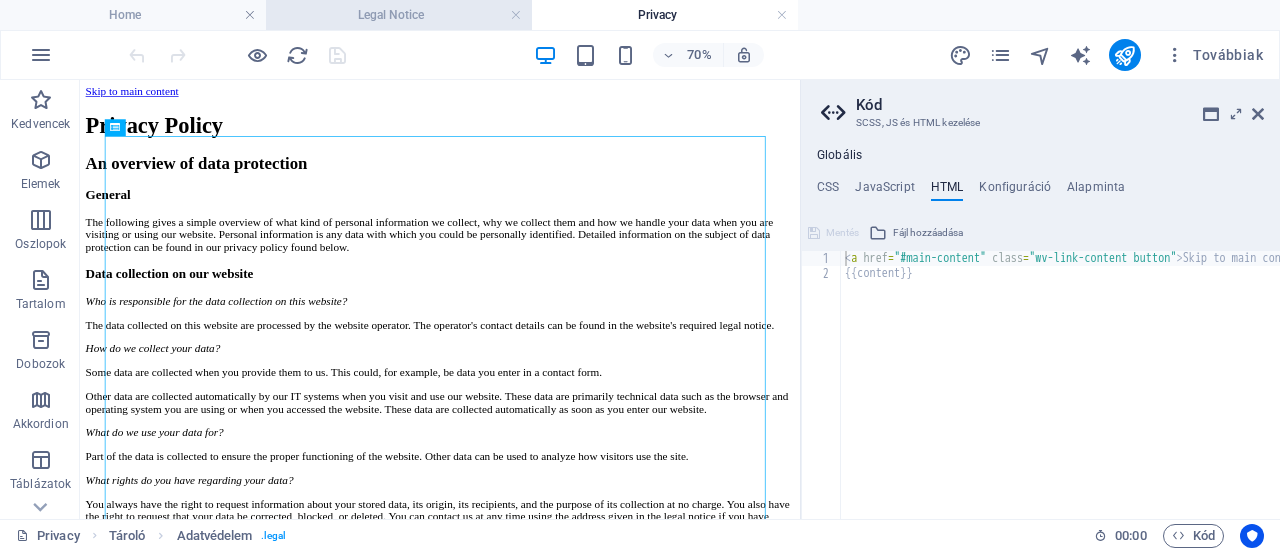 click on "Legal Notice" at bounding box center (399, 15) 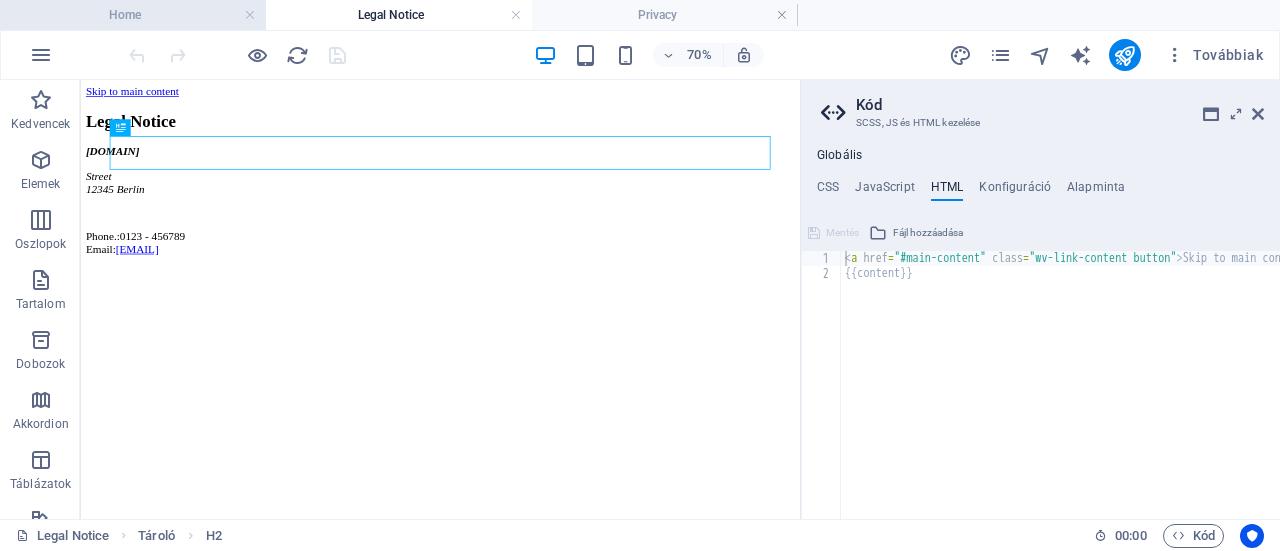 click on "Home" at bounding box center (133, 15) 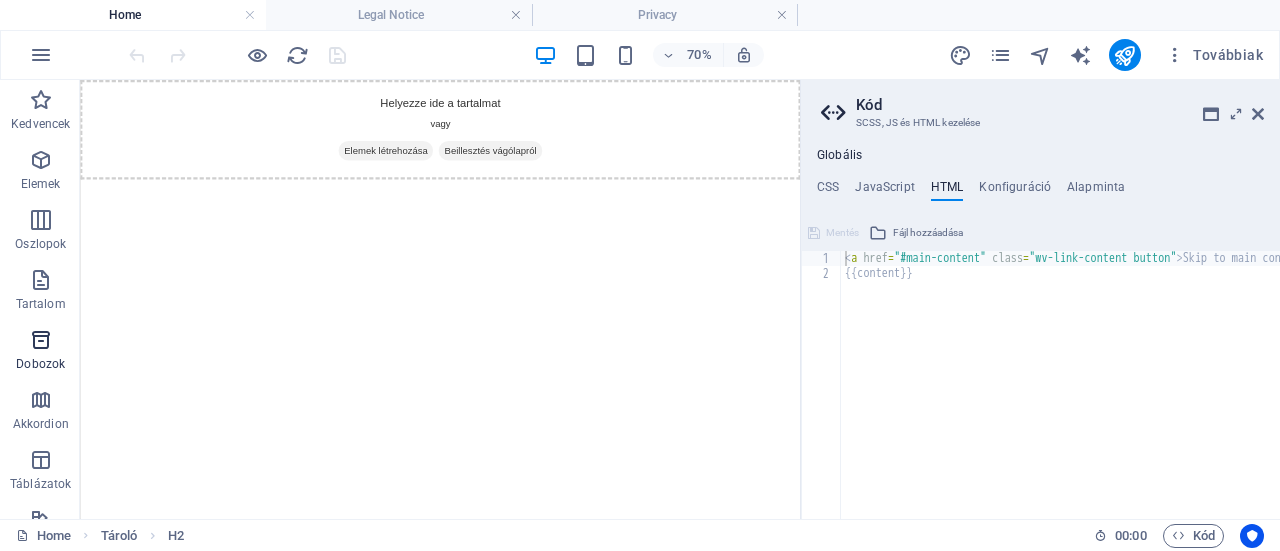 scroll, scrollTop: 460, scrollLeft: 0, axis: vertical 